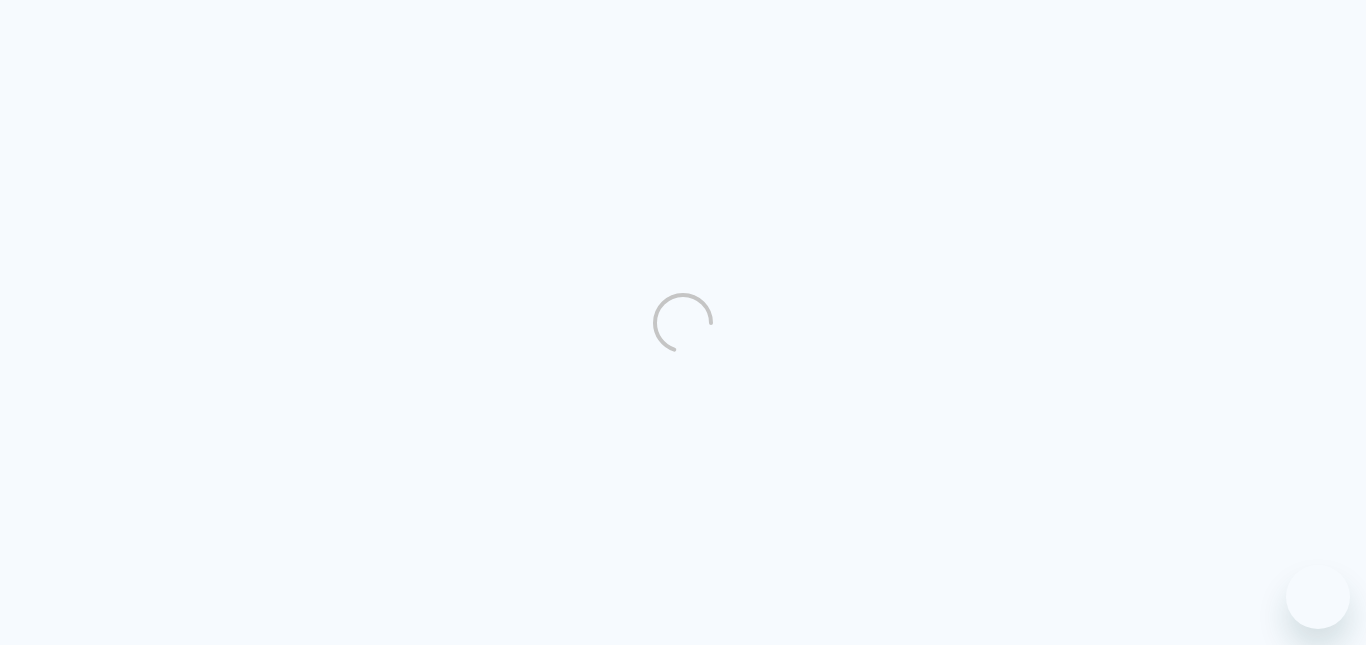 scroll, scrollTop: 0, scrollLeft: 0, axis: both 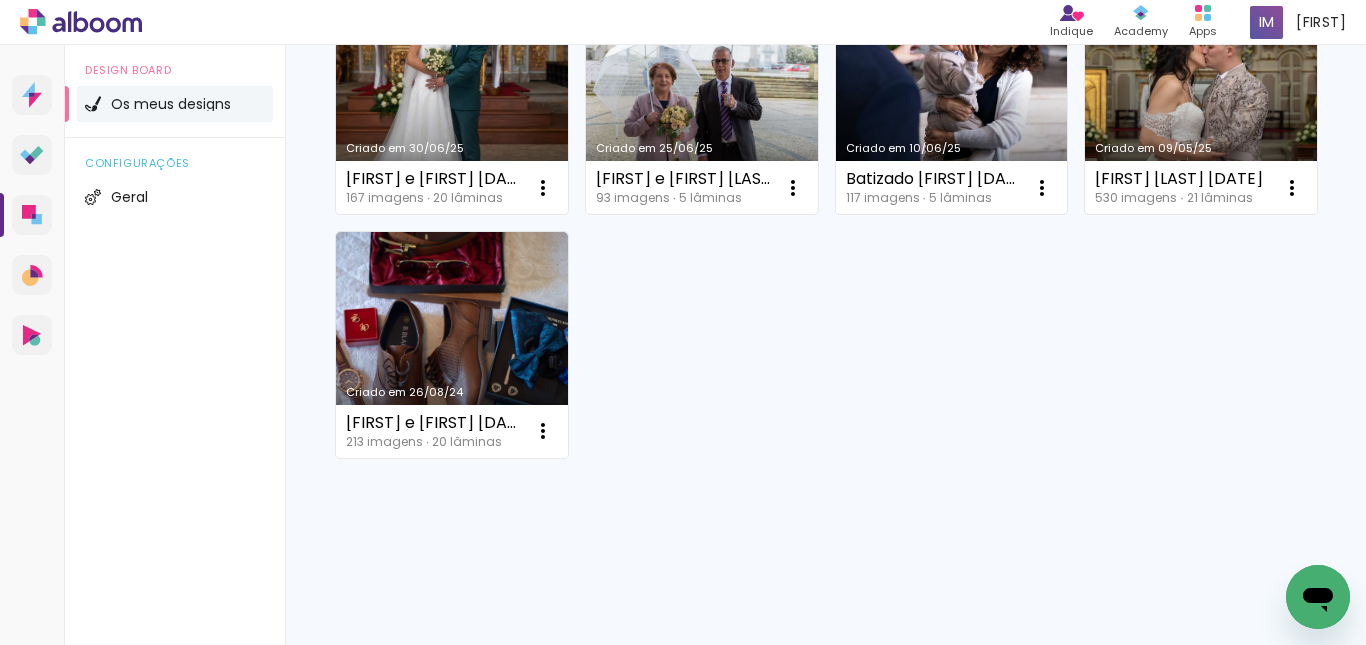 drag, startPoint x: 683, startPoint y: 87, endPoint x: 697, endPoint y: 80, distance: 15.652476 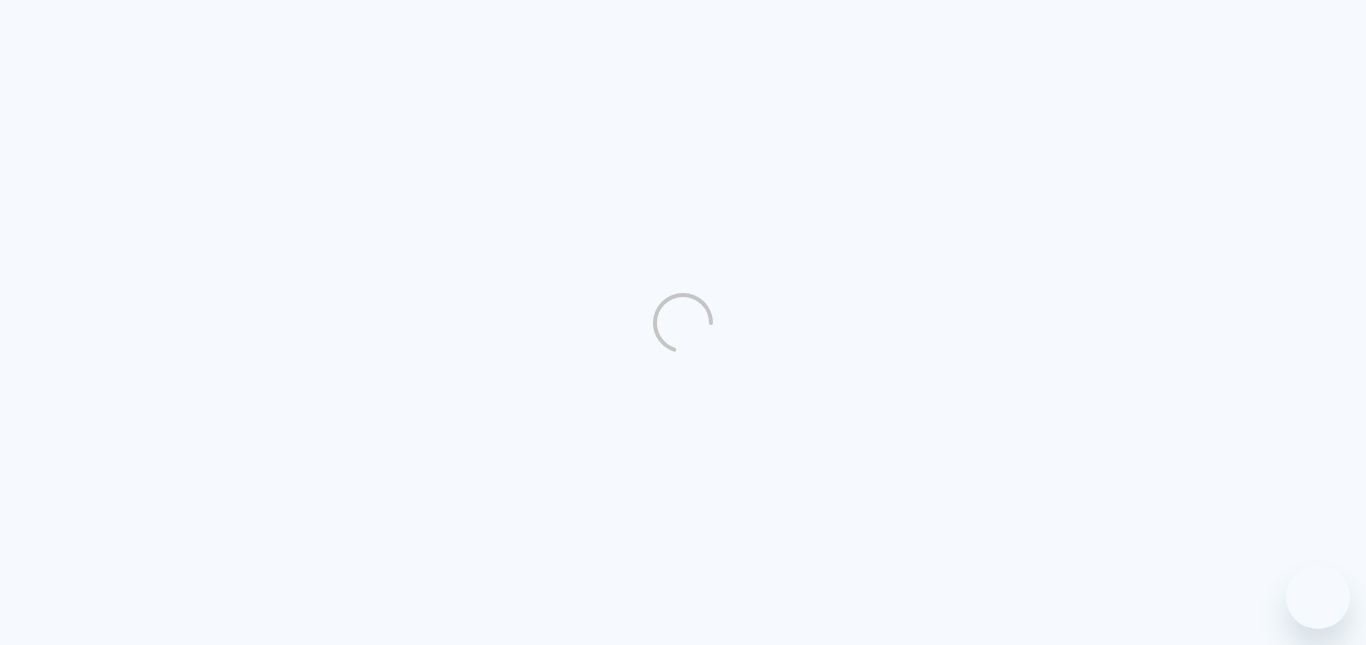 scroll, scrollTop: 0, scrollLeft: 0, axis: both 